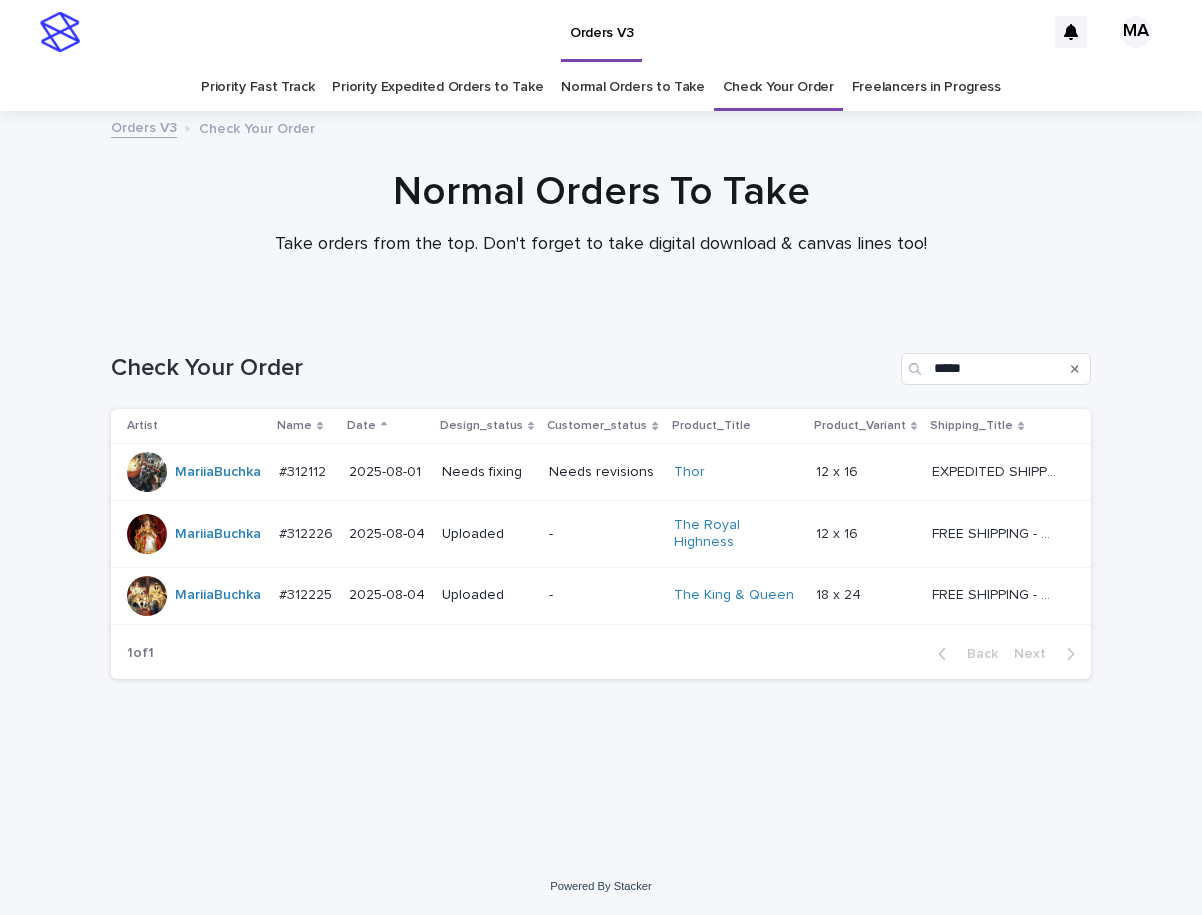scroll, scrollTop: 0, scrollLeft: 0, axis: both 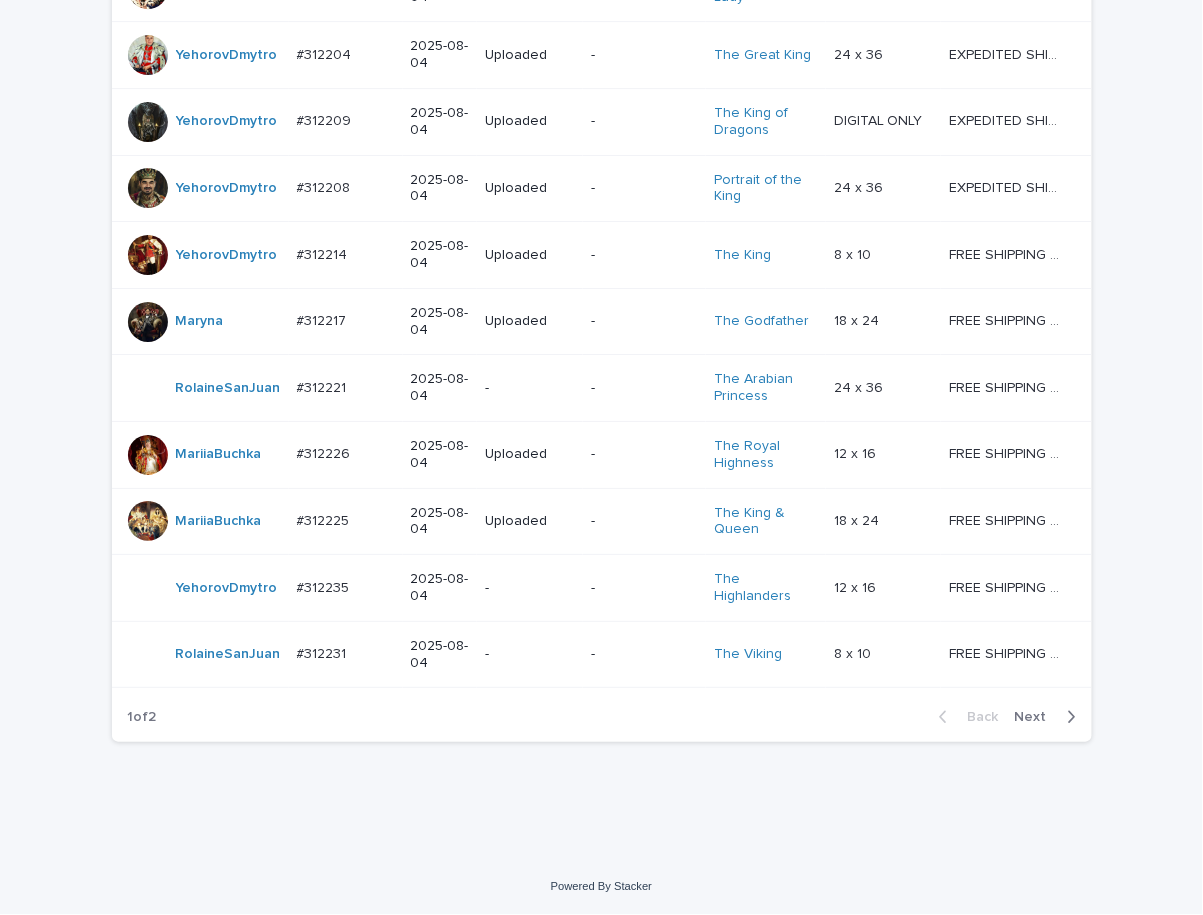 click on "Next" at bounding box center (1037, 717) 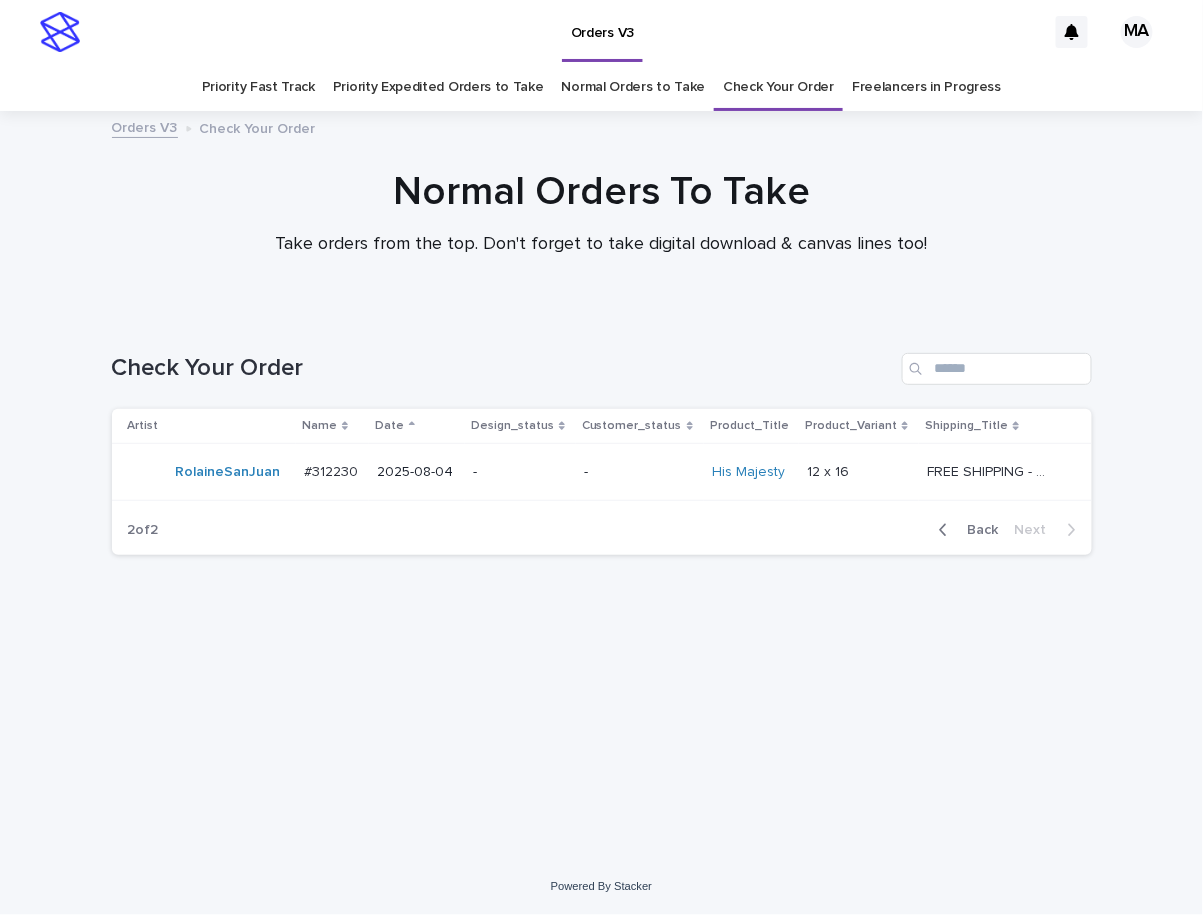 scroll, scrollTop: 0, scrollLeft: 0, axis: both 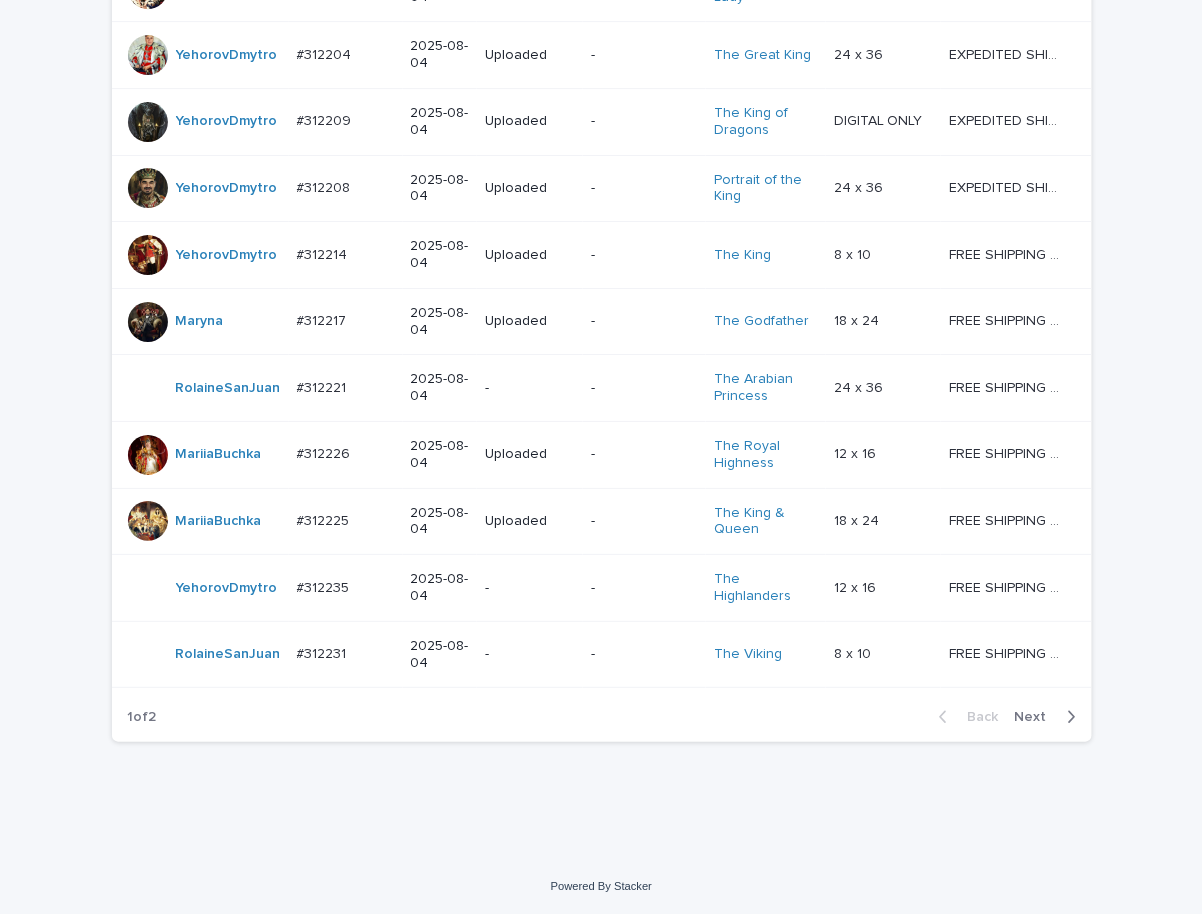 drag, startPoint x: 1025, startPoint y: 717, endPoint x: 1066, endPoint y: 719, distance: 41.04875 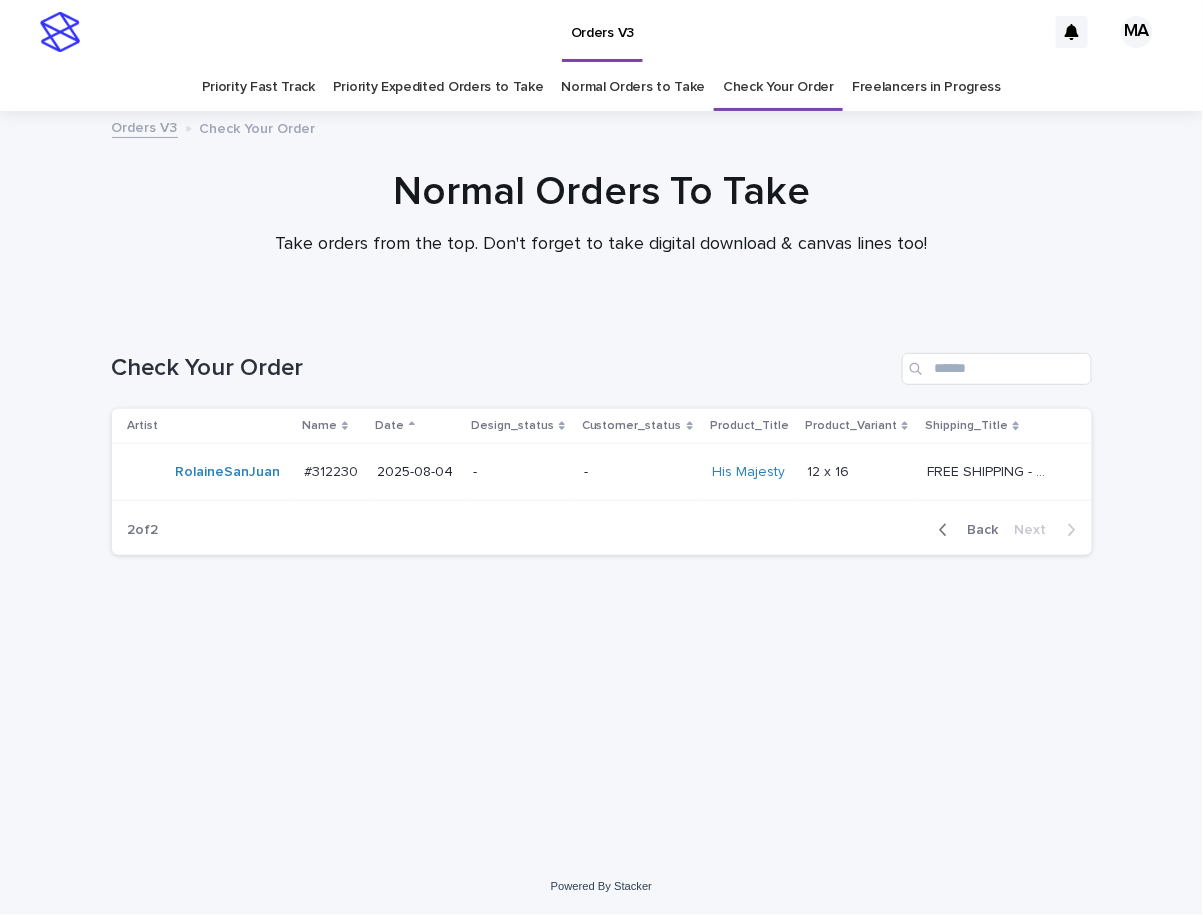 scroll, scrollTop: 0, scrollLeft: 0, axis: both 